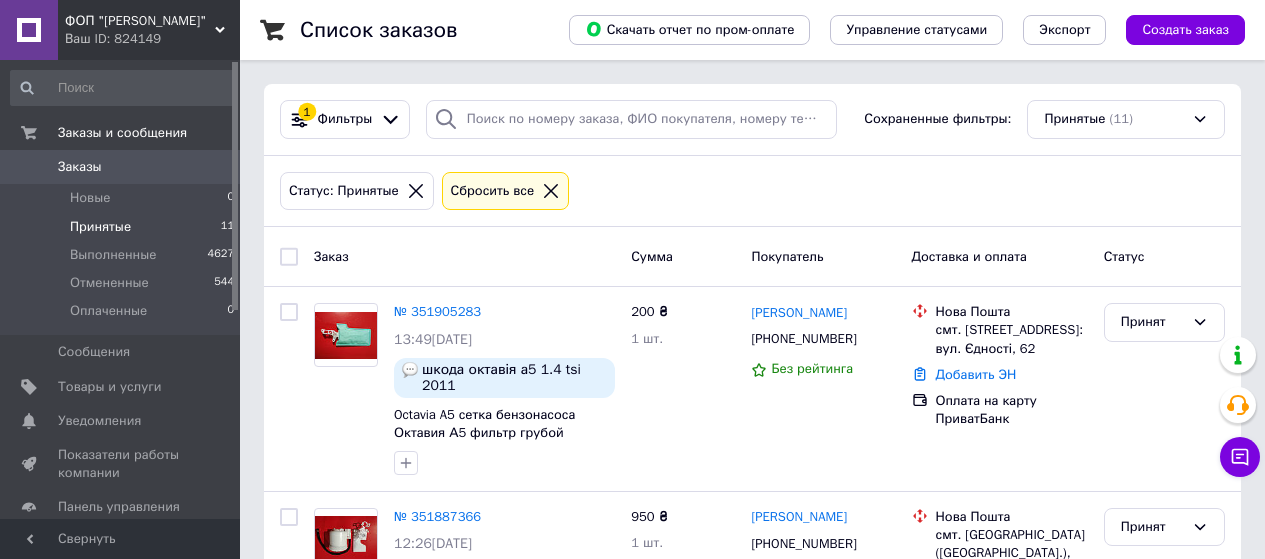 scroll, scrollTop: 0, scrollLeft: 0, axis: both 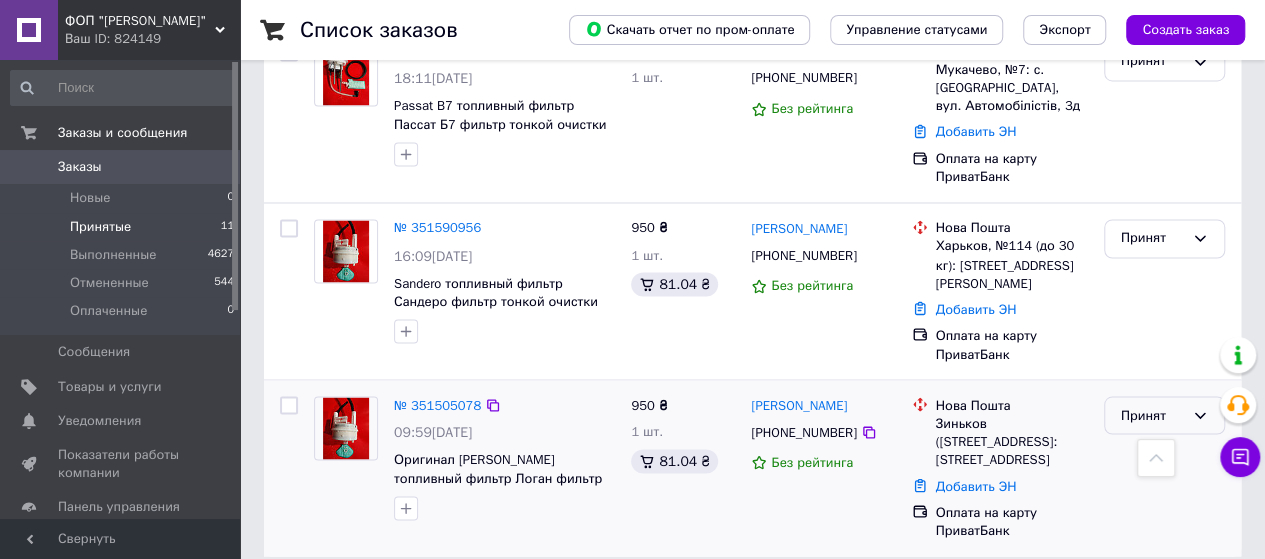 click on "Принят" at bounding box center (1152, 415) 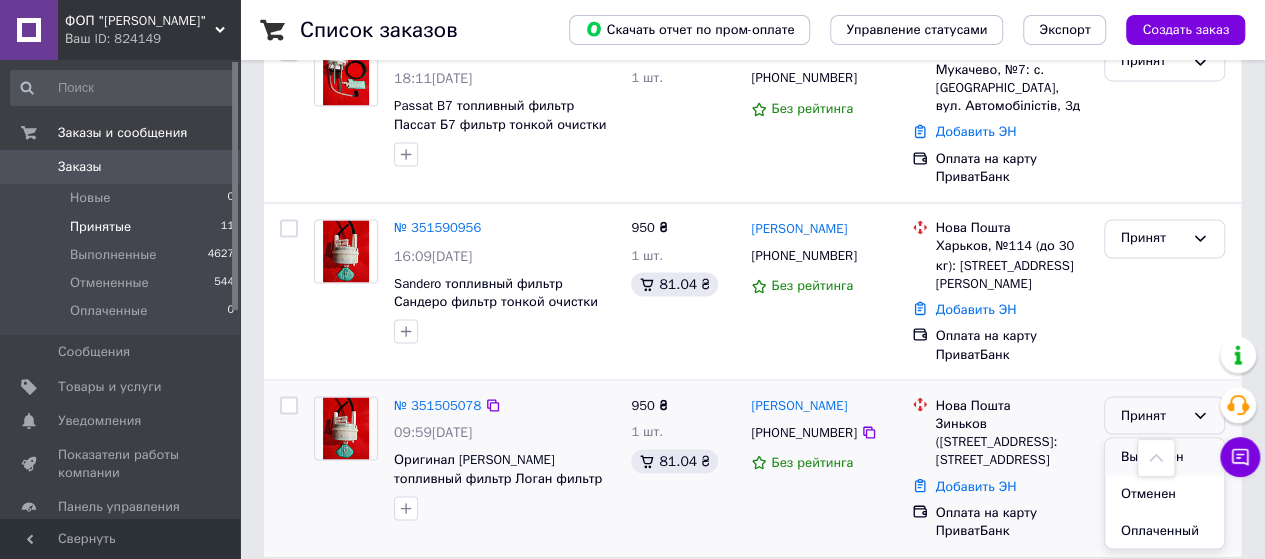 click on "Выполнен" at bounding box center [1164, 456] 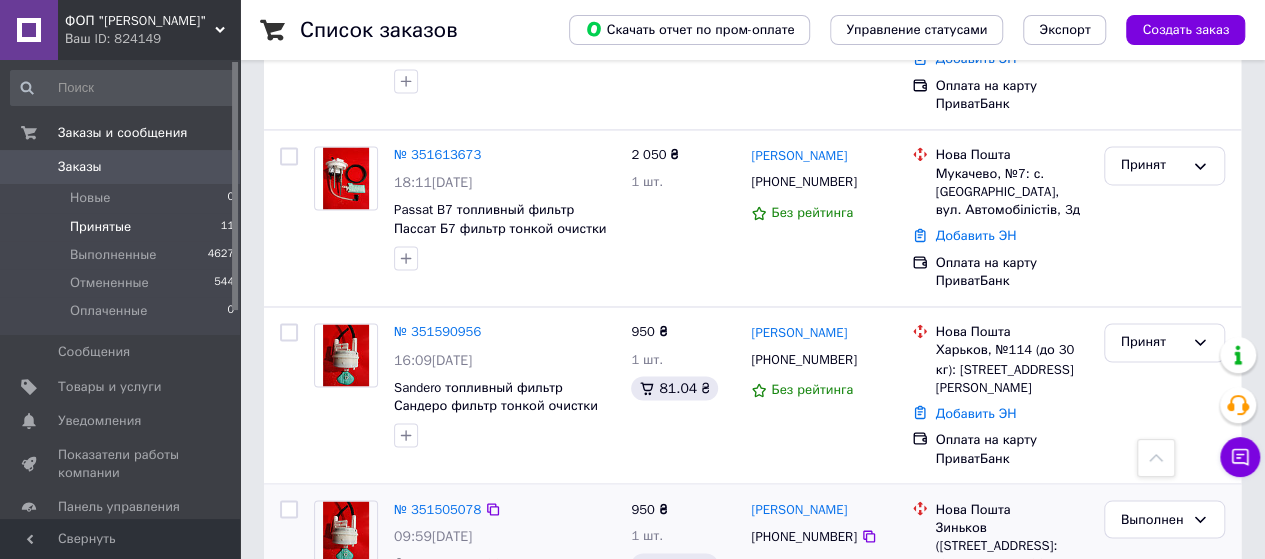 scroll, scrollTop: 1626, scrollLeft: 0, axis: vertical 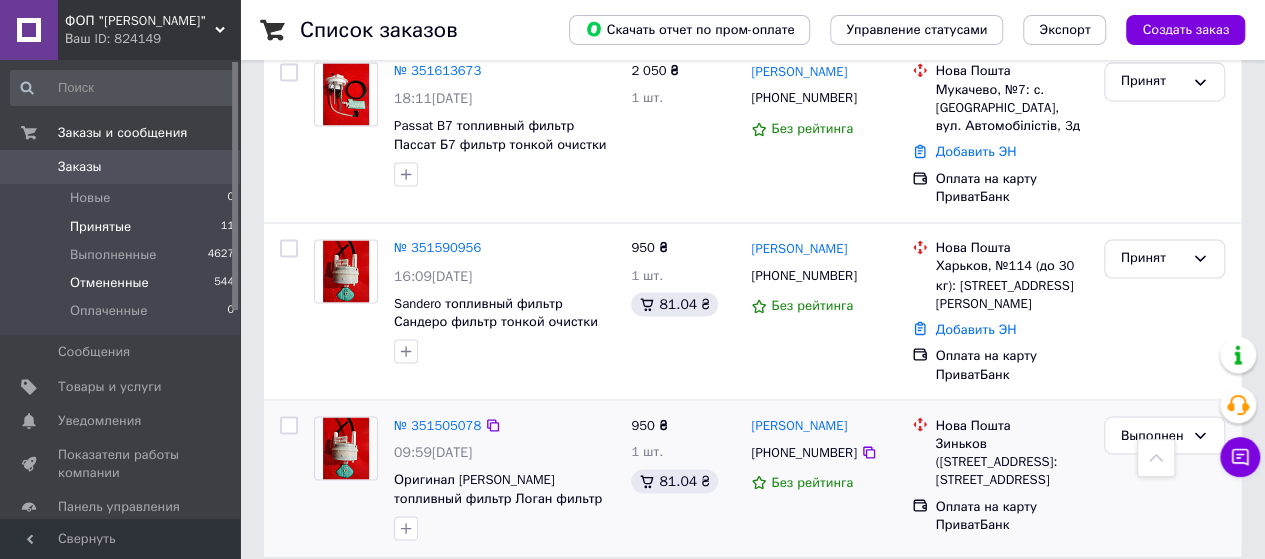 click on "Отмененные" at bounding box center (109, 283) 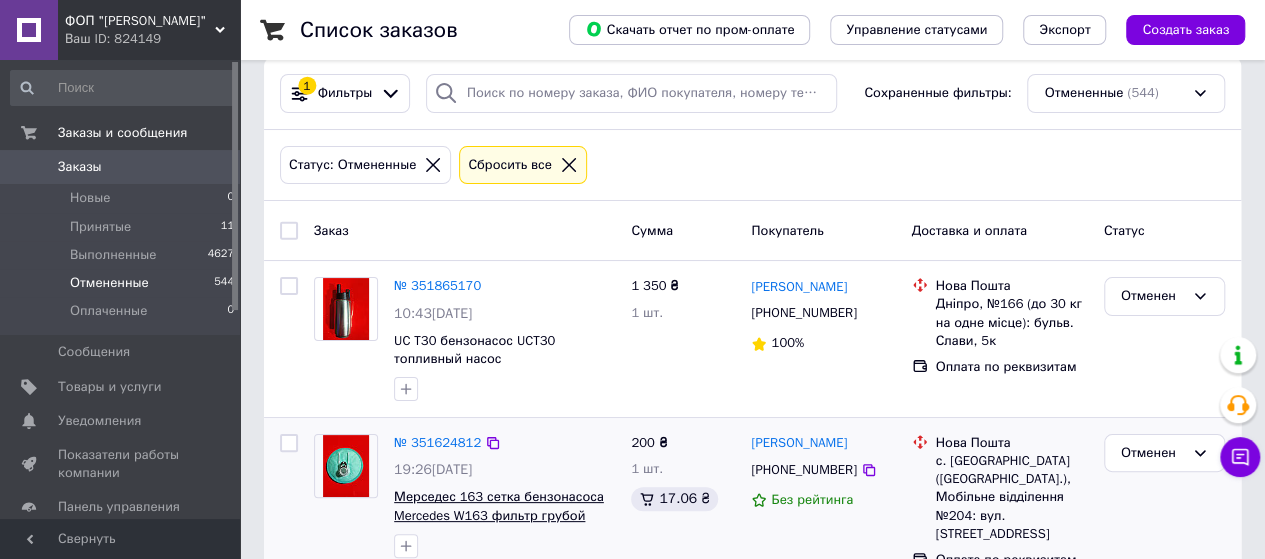 scroll, scrollTop: 100, scrollLeft: 0, axis: vertical 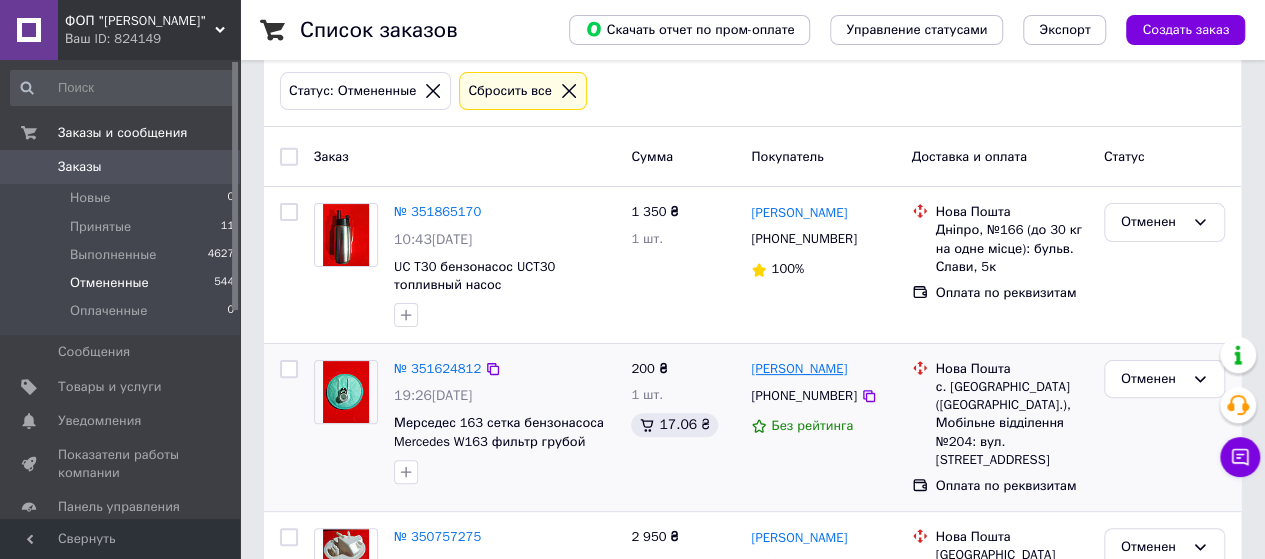 click on "Дмитро Василенко" at bounding box center (799, 369) 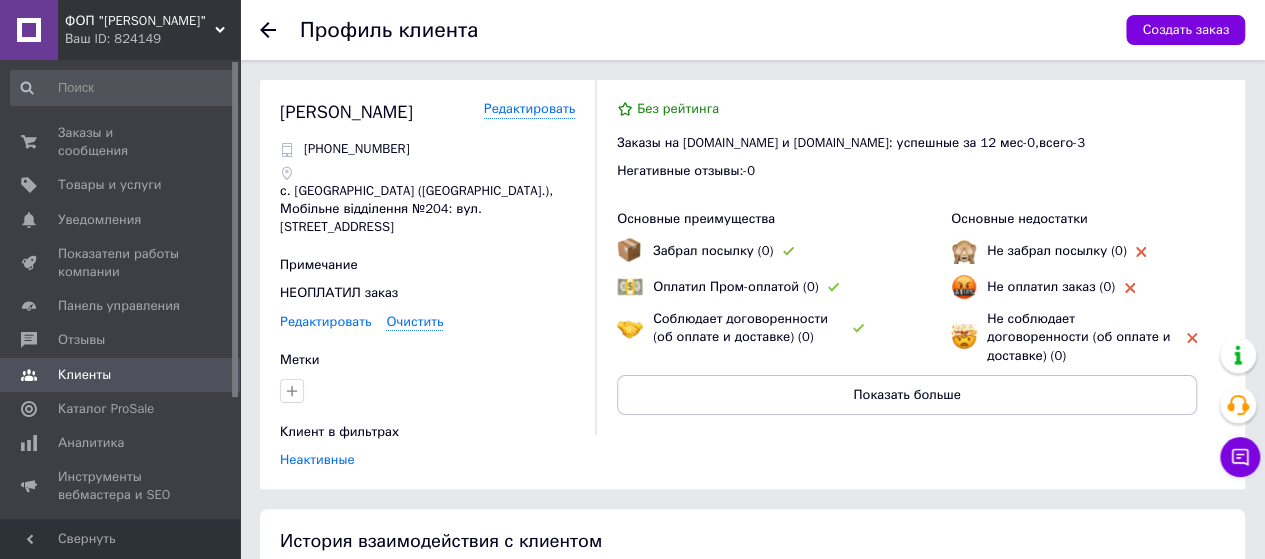 click on "Редактировать" at bounding box center [325, 322] 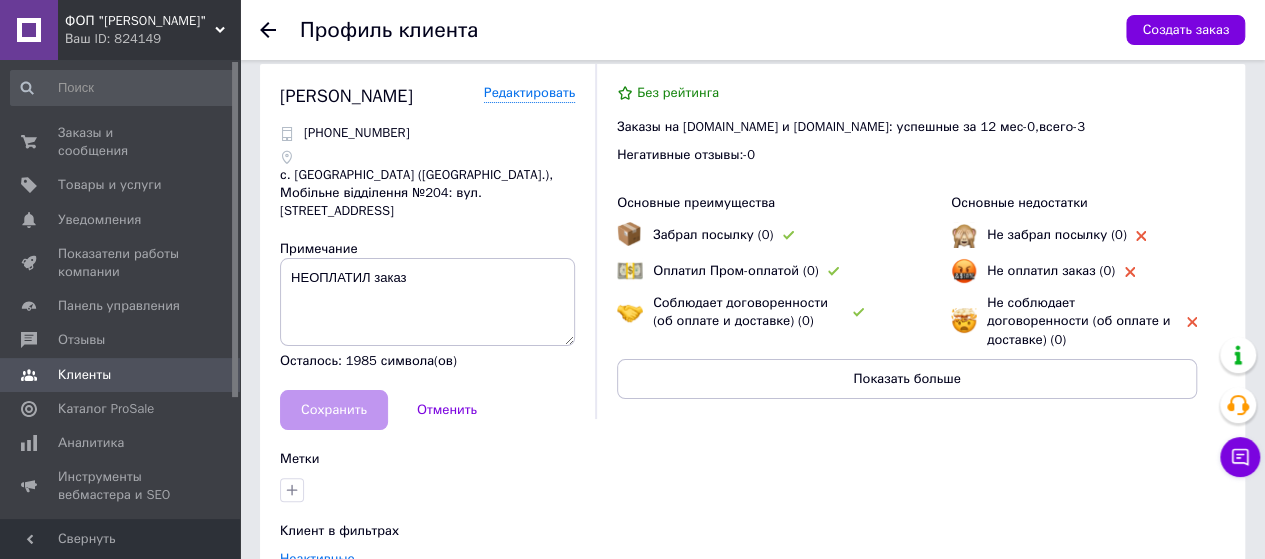 scroll, scrollTop: 0, scrollLeft: 0, axis: both 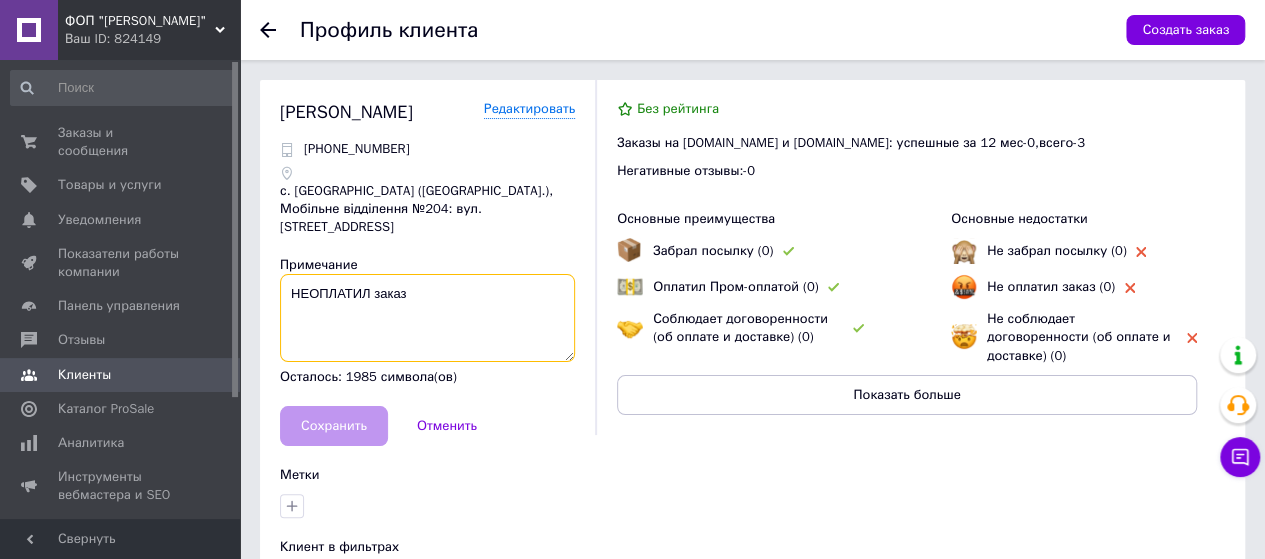 click on "НЕОПЛАТИЛ заказ" at bounding box center (427, 318) 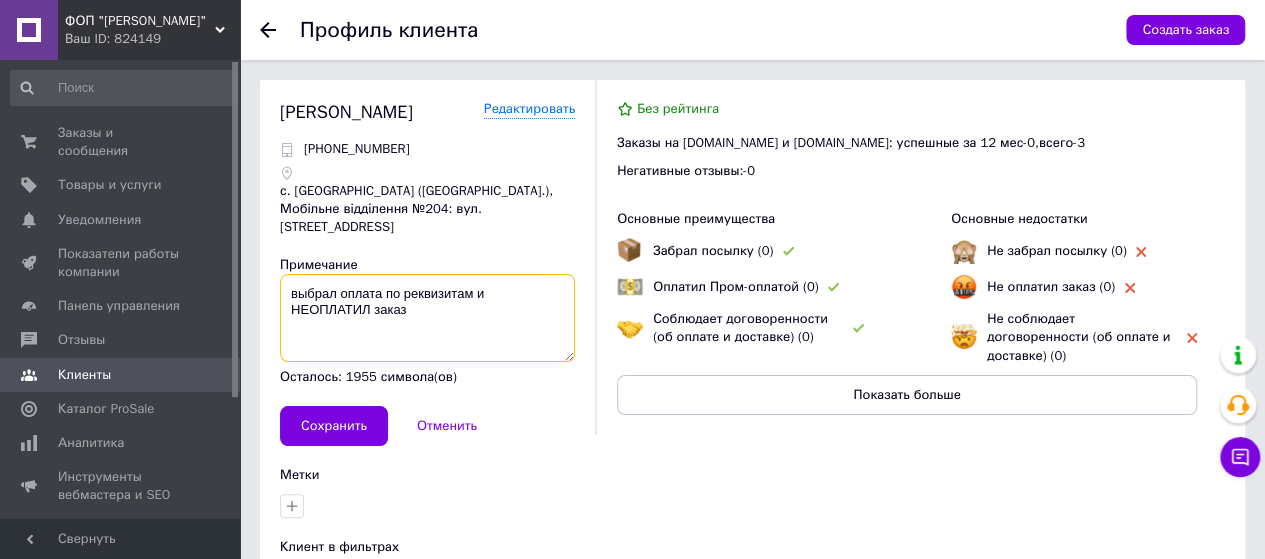 click on "выбрал оплата по реквизитам и НЕОПЛАТИЛ заказ" at bounding box center (427, 318) 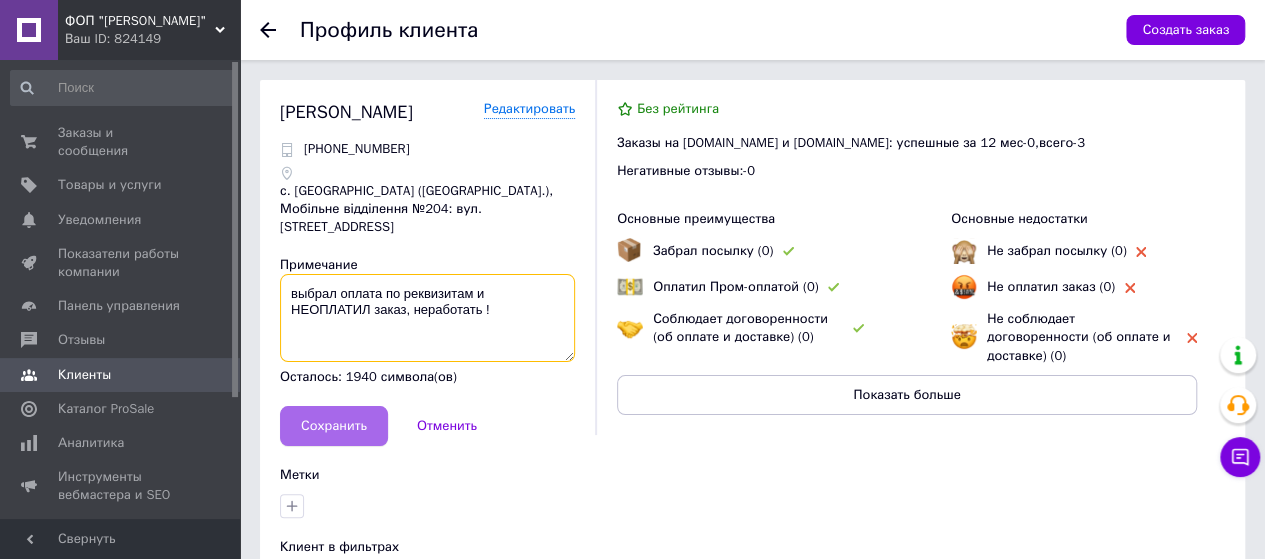 type on "выбрал оплата по реквизитам и НЕОПЛАТИЛ заказ, неработать !" 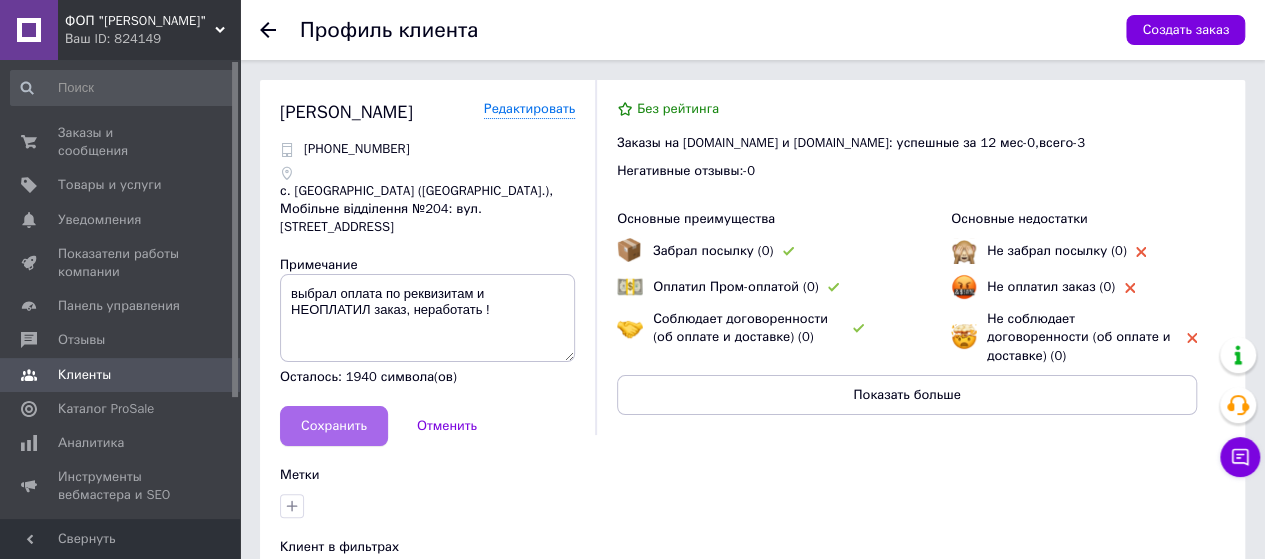 click on "Сохранить" at bounding box center [334, 426] 